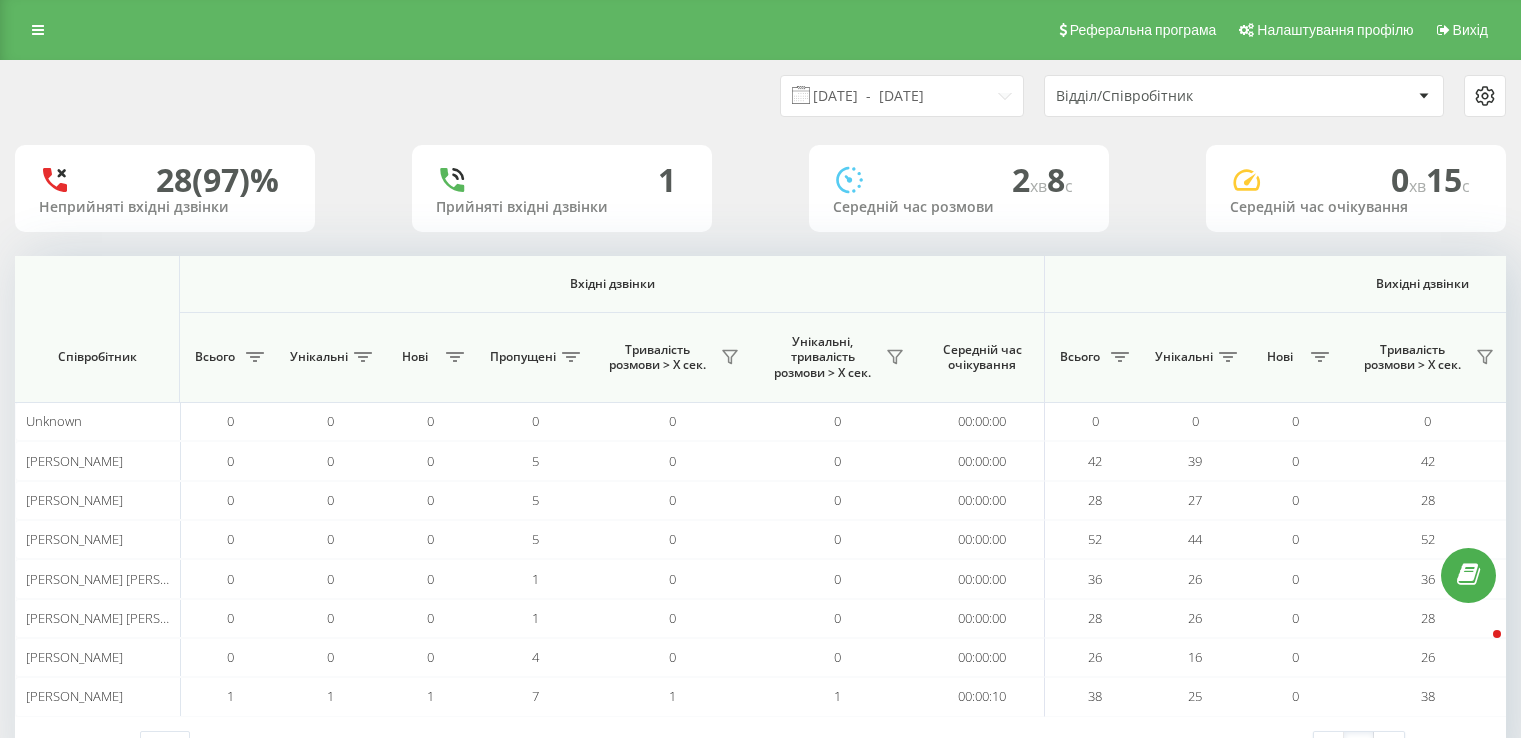 drag, startPoint x: 0, startPoint y: 0, endPoint x: 972, endPoint y: 329, distance: 1026.17 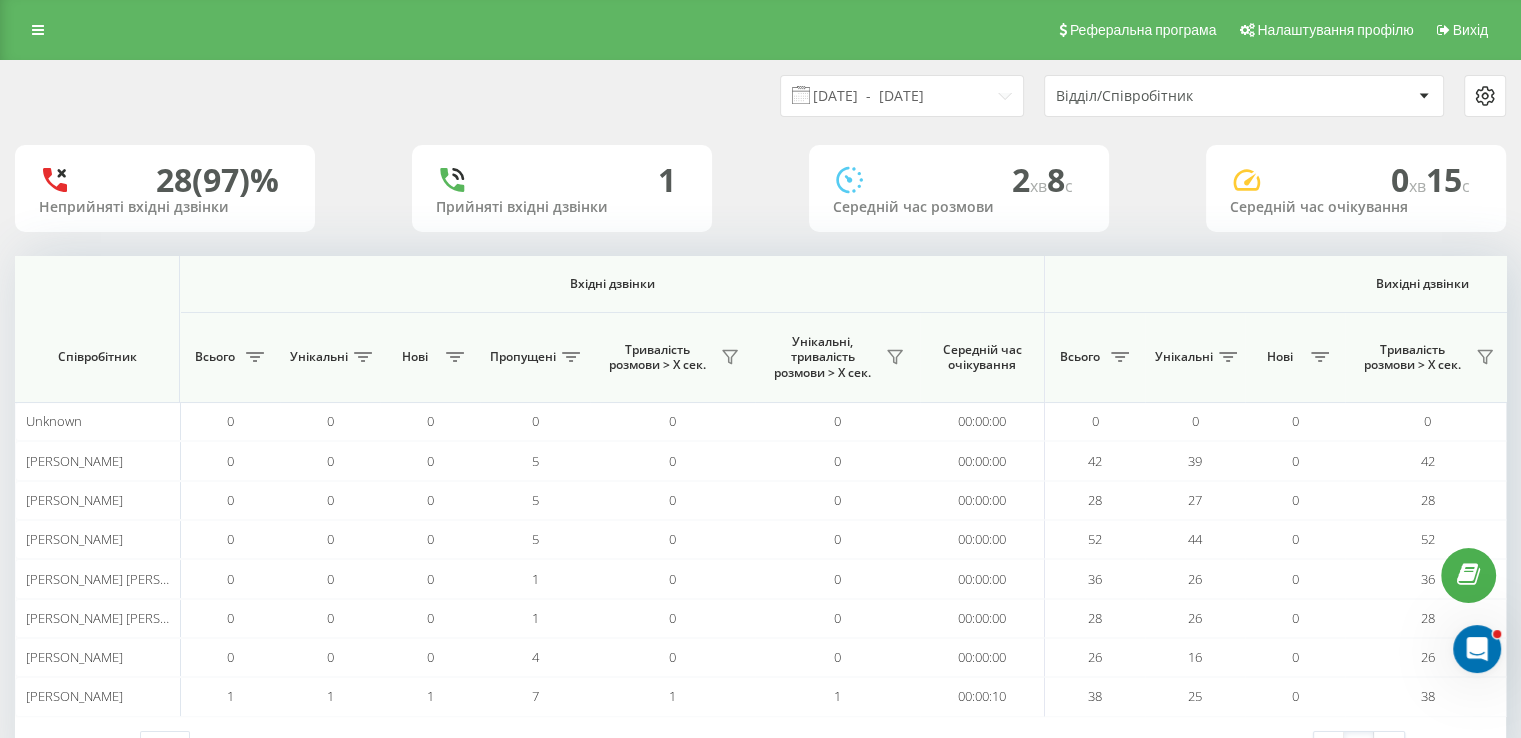 scroll, scrollTop: 0, scrollLeft: 0, axis: both 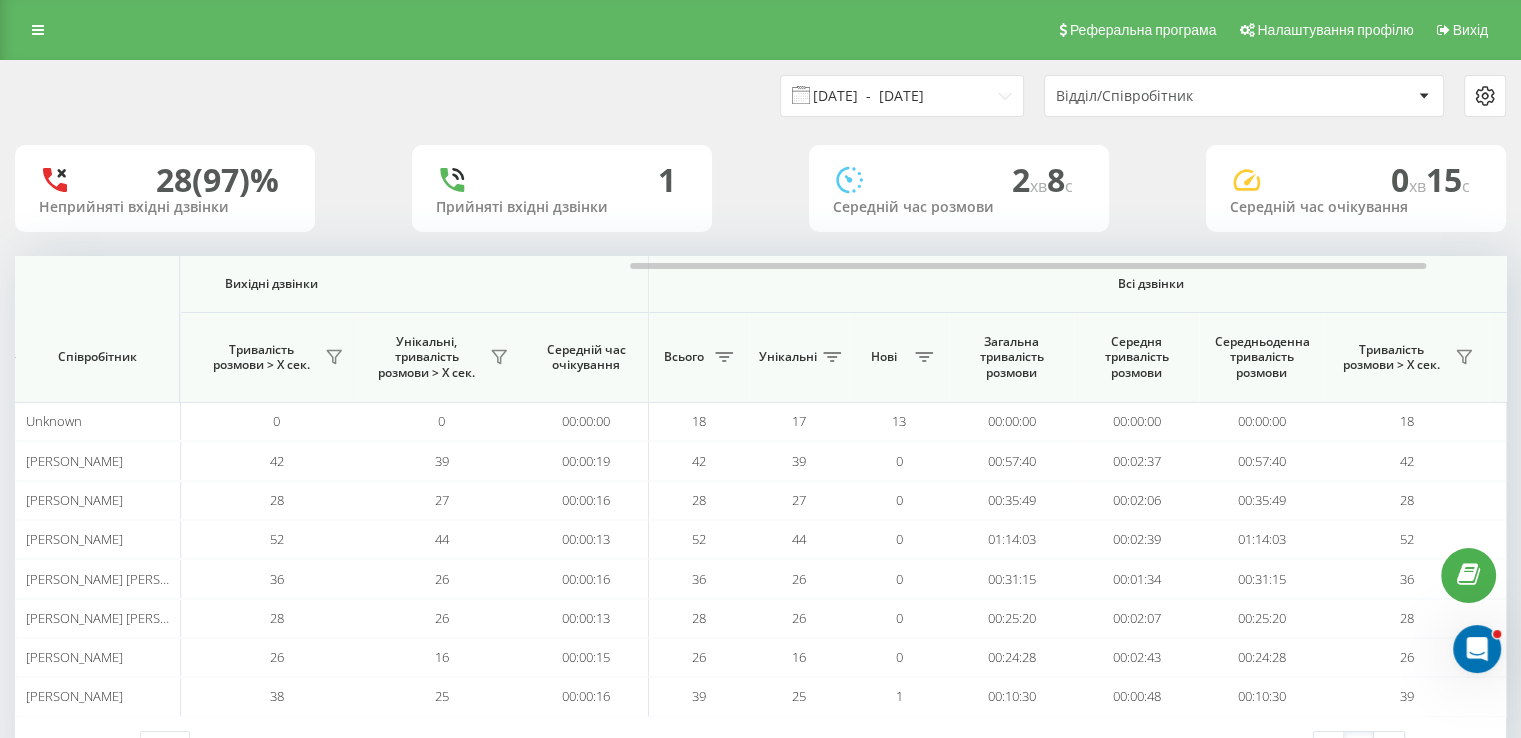 click on "[DATE]  -  [DATE]" at bounding box center [902, 96] 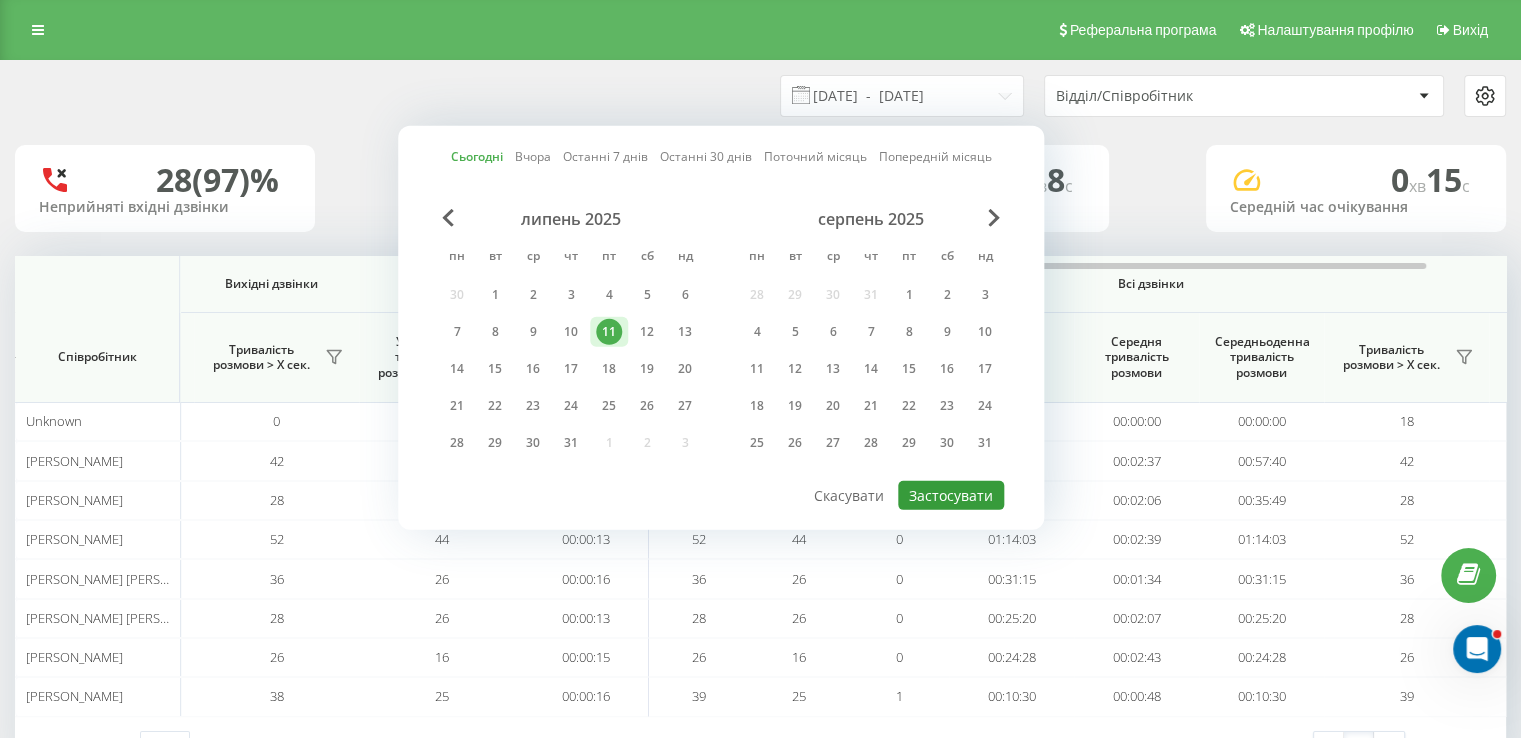 click on "Застосувати" at bounding box center [951, 495] 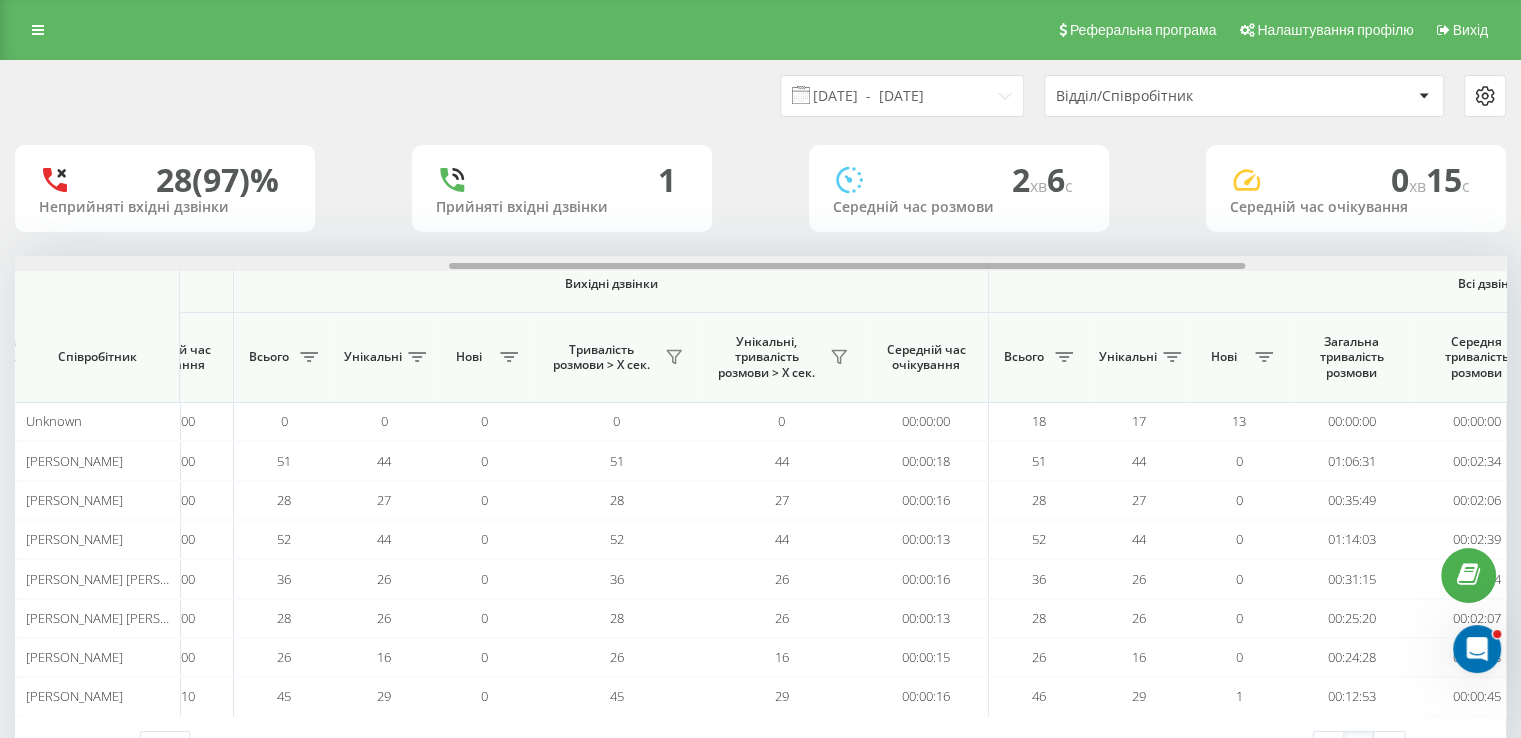 scroll, scrollTop: 0, scrollLeft: 902, axis: horizontal 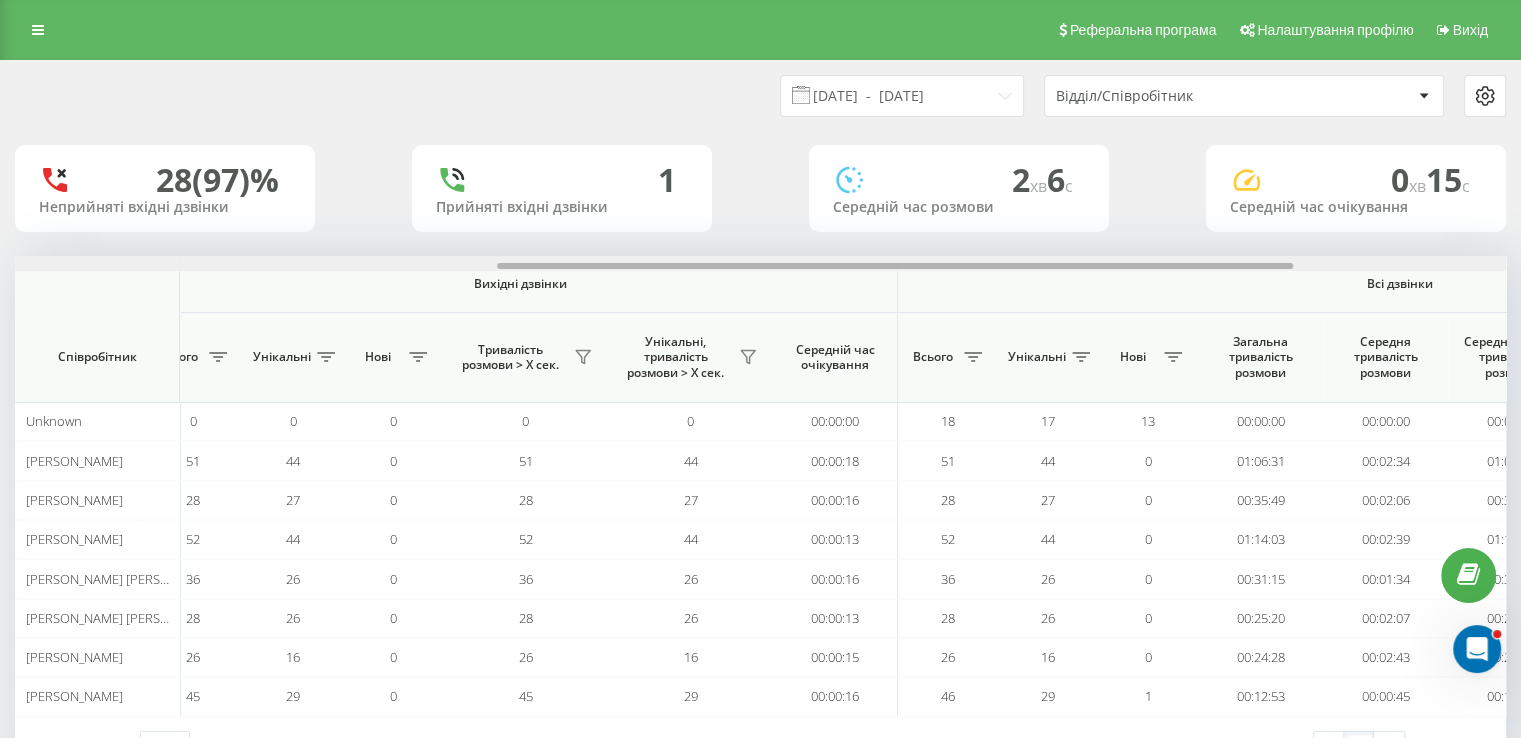 drag, startPoint x: 765, startPoint y: 263, endPoint x: 1248, endPoint y: 311, distance: 485.37924 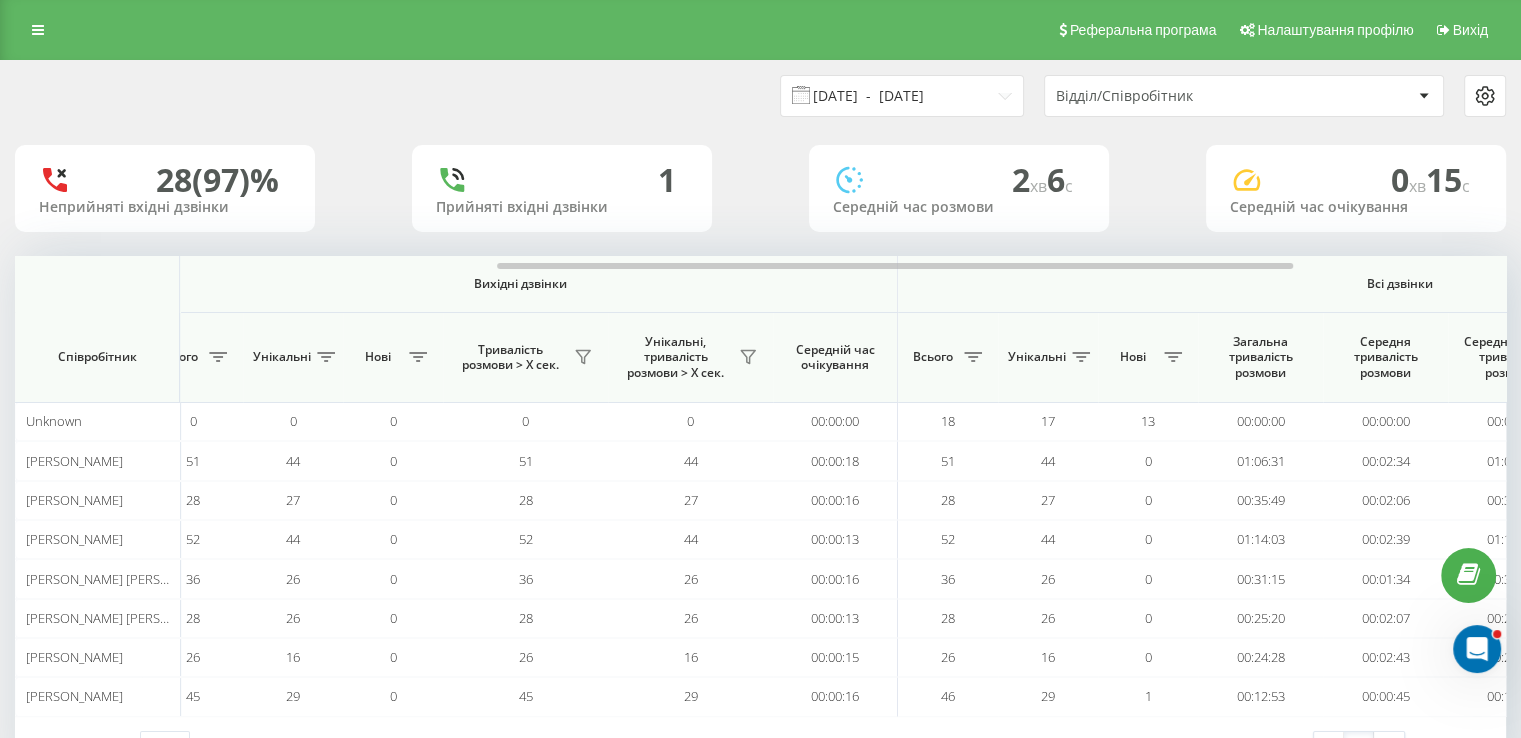 click on "[DATE]  -  [DATE]" at bounding box center (902, 96) 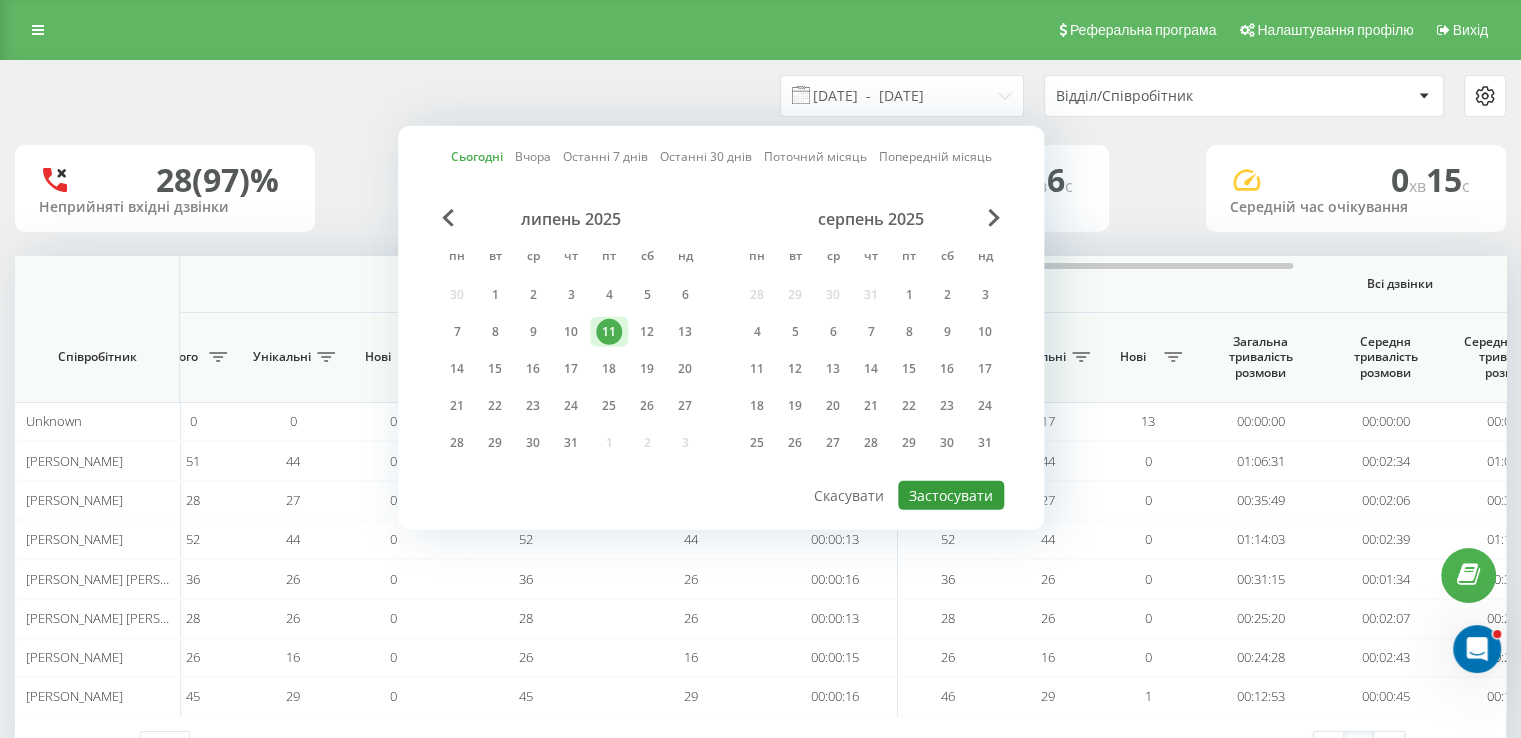 click on "Застосувати" at bounding box center (951, 495) 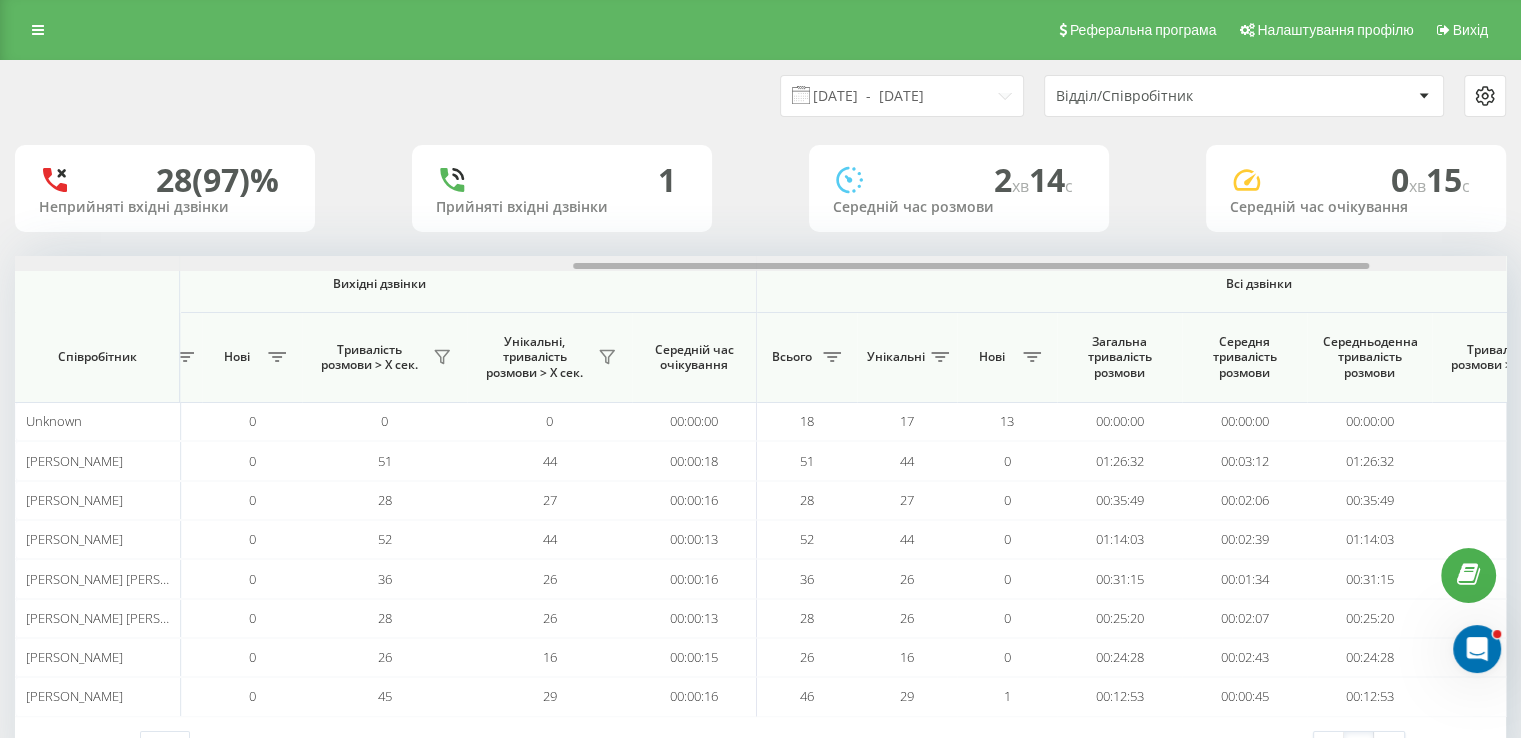 scroll, scrollTop: 0, scrollLeft: 1108, axis: horizontal 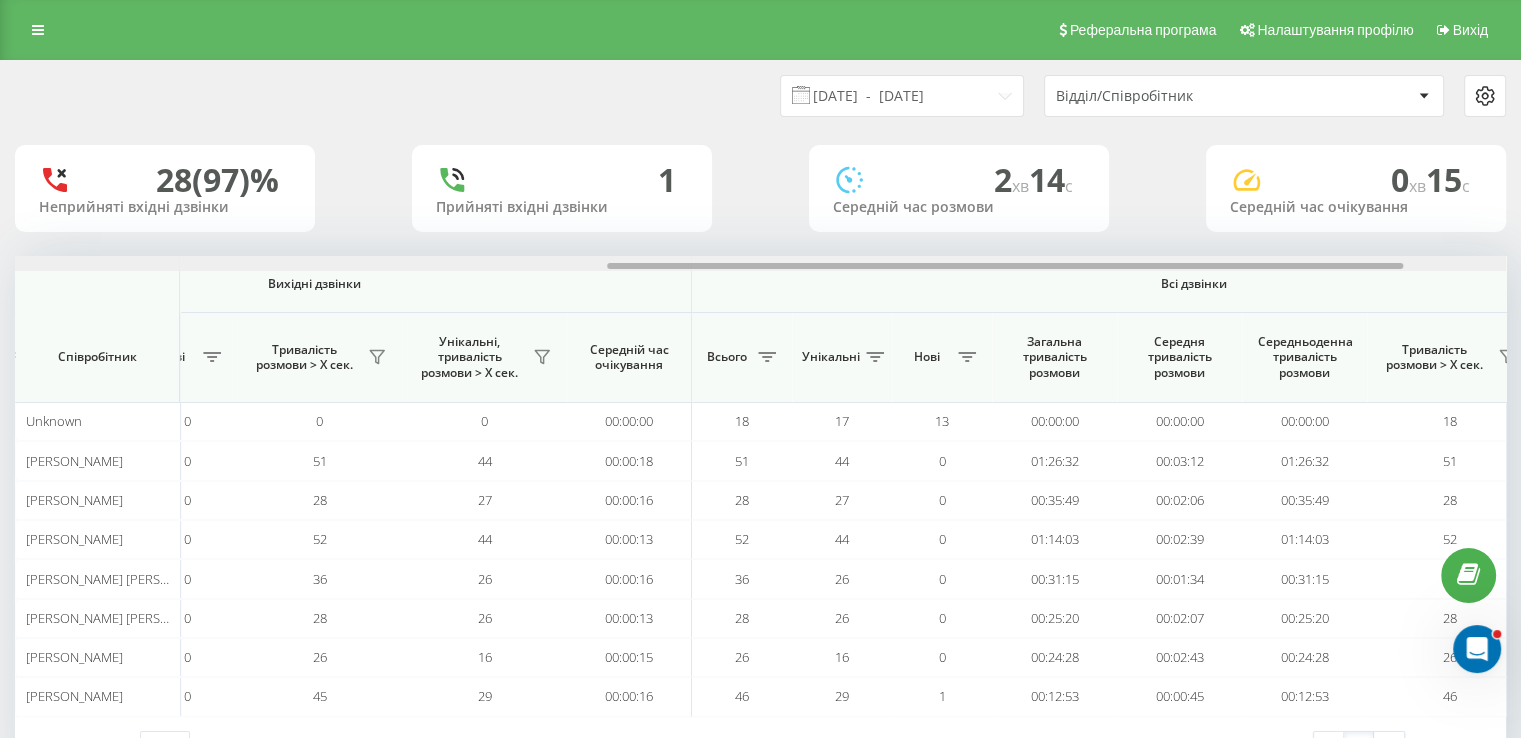 drag, startPoint x: 709, startPoint y: 265, endPoint x: 1301, endPoint y: 271, distance: 592.0304 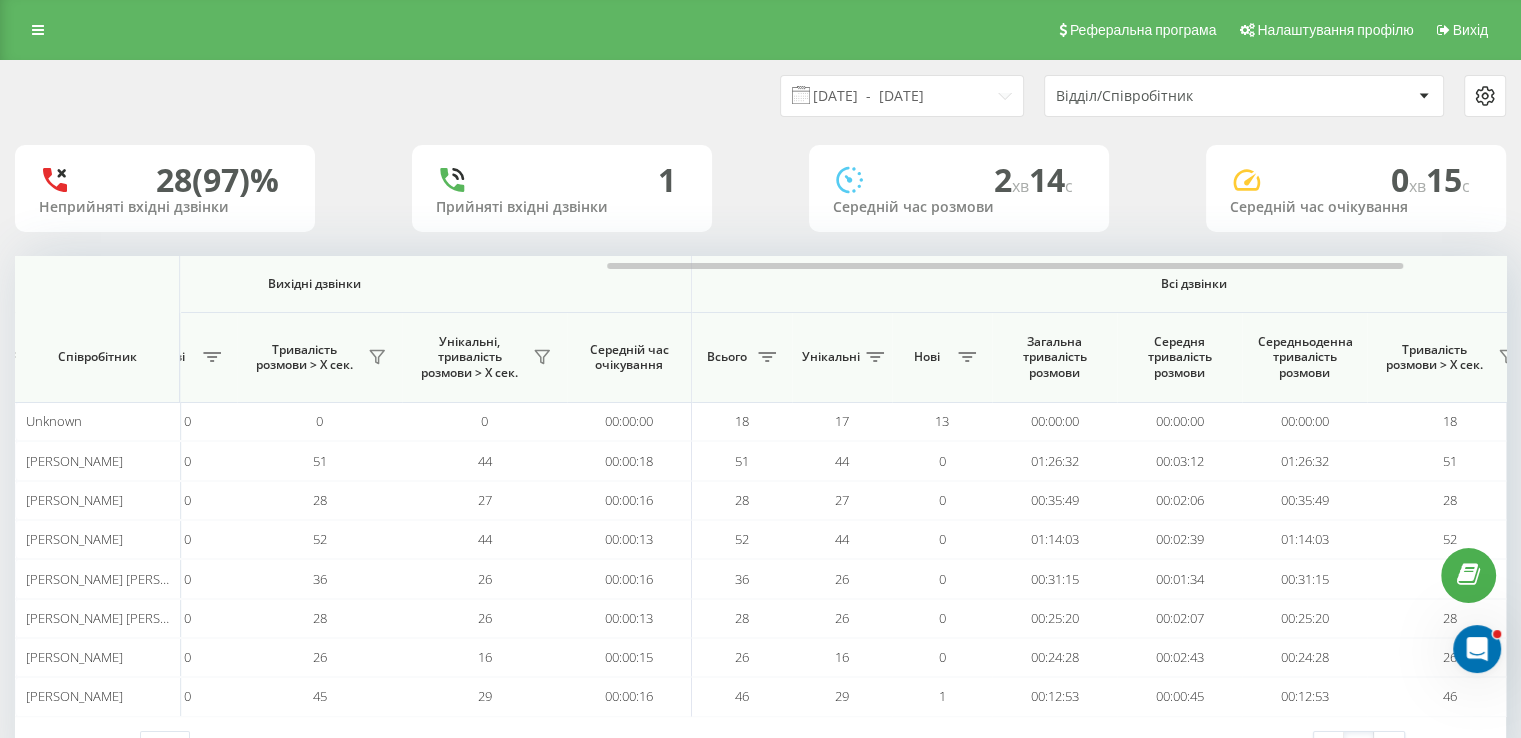 click 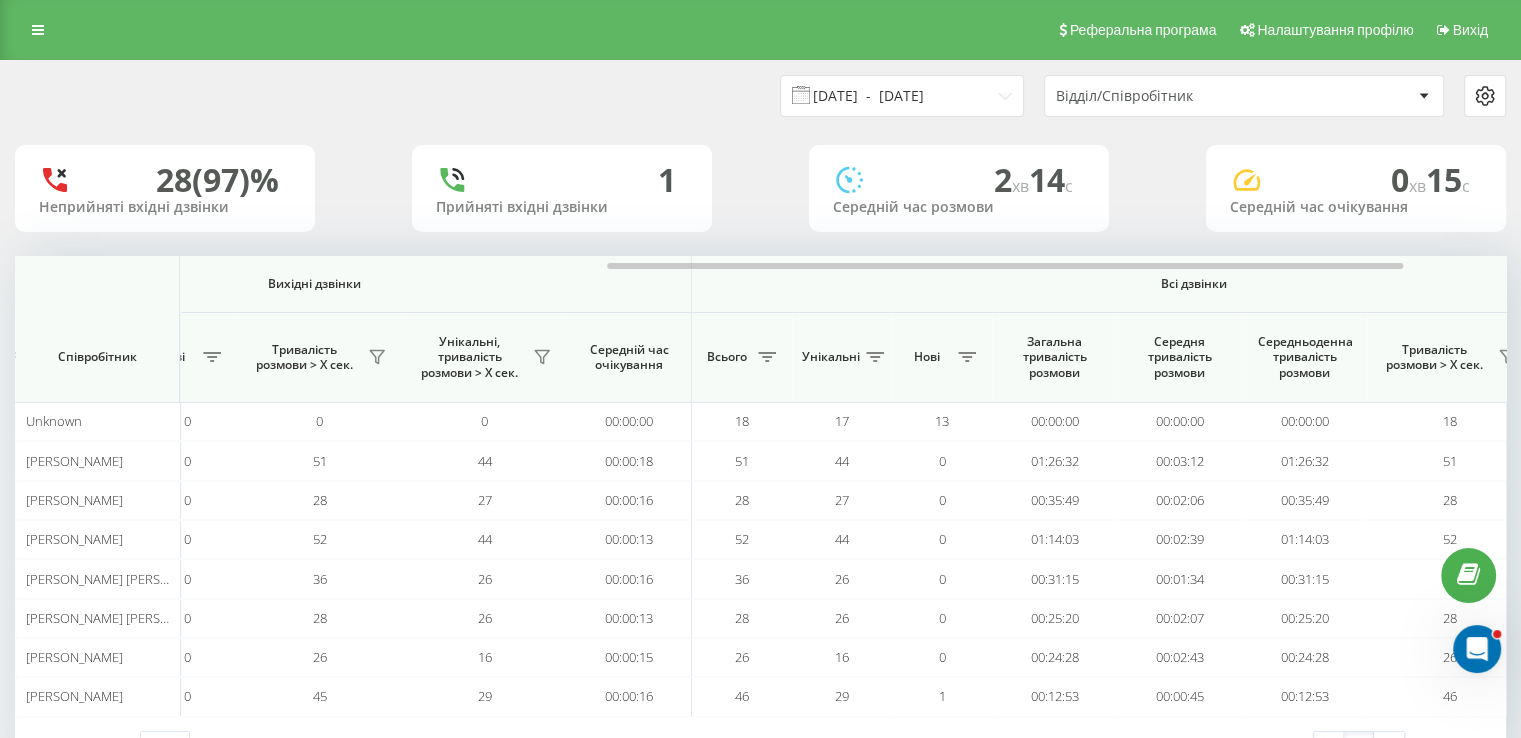 drag, startPoint x: 872, startPoint y: 91, endPoint x: 884, endPoint y: 107, distance: 20 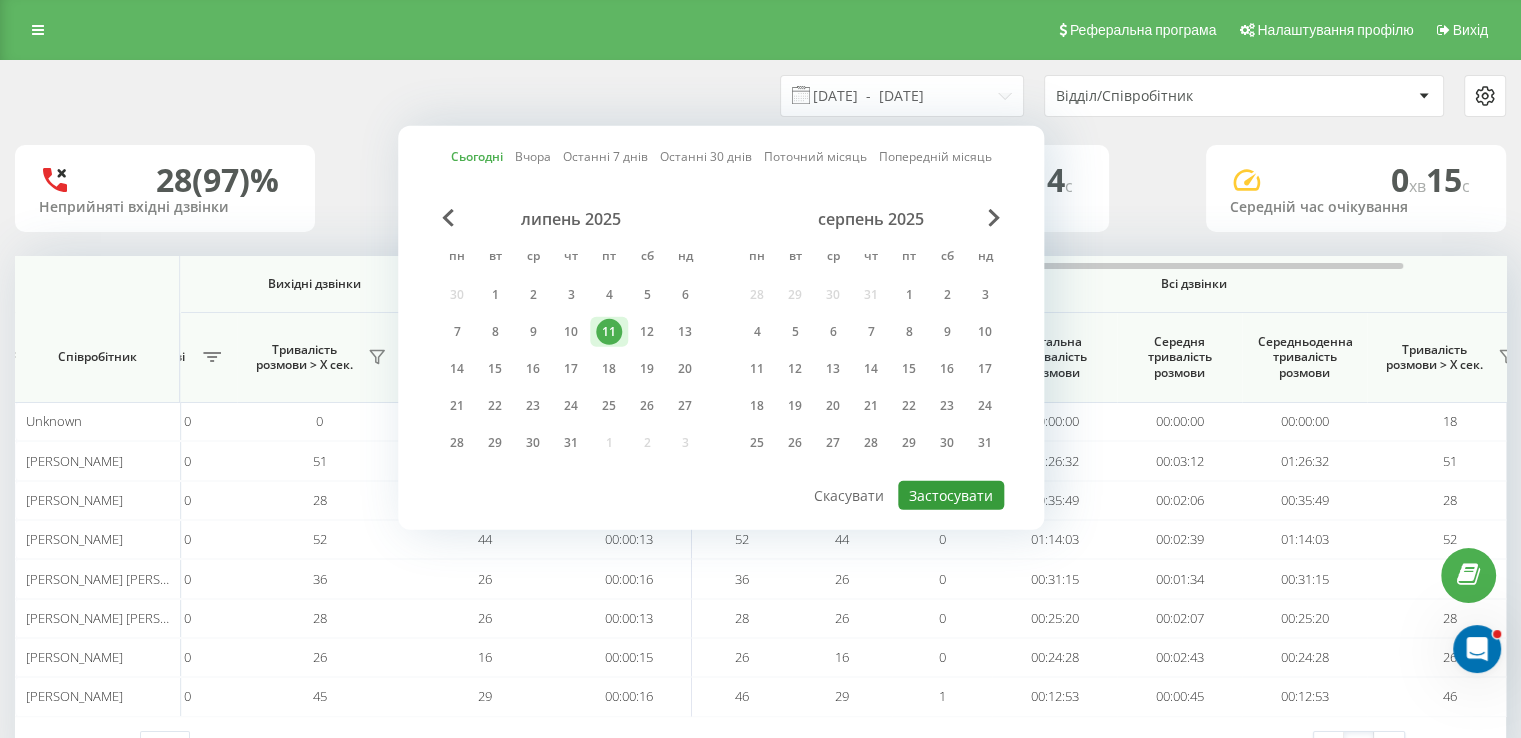 click on "Застосувати" at bounding box center (951, 495) 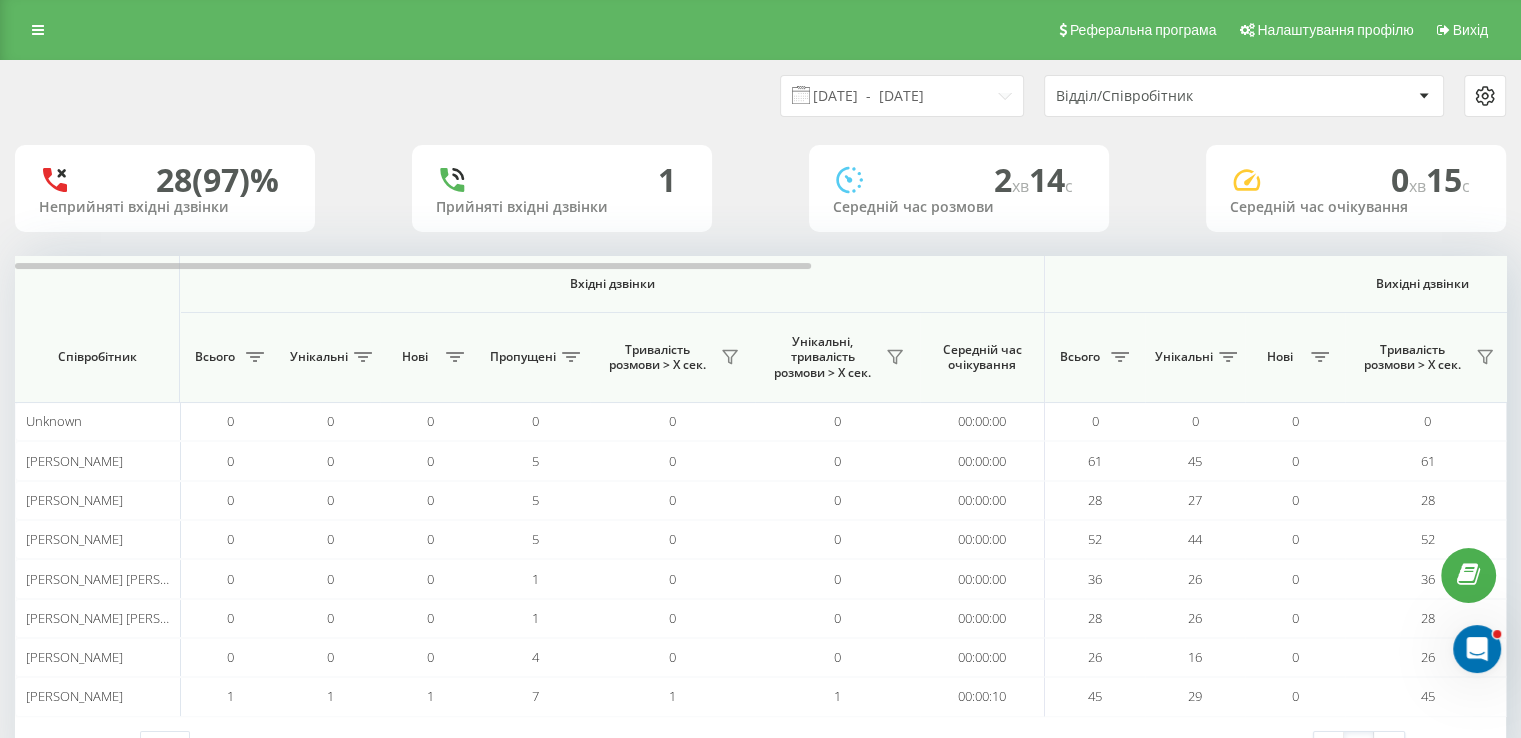 drag, startPoint x: 1121, startPoint y: 11, endPoint x: 1132, endPoint y: 5, distance: 12.529964 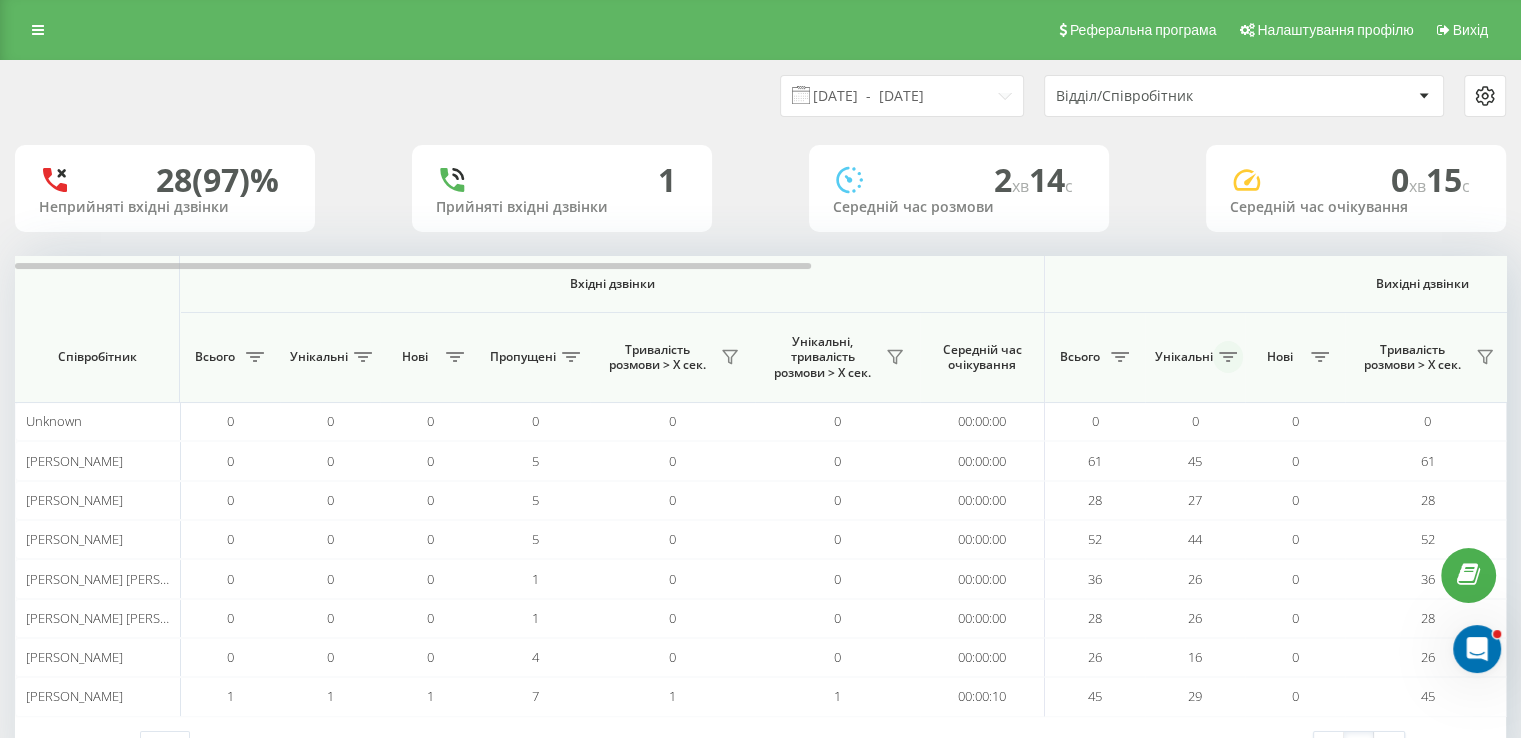 click at bounding box center (1228, 357) 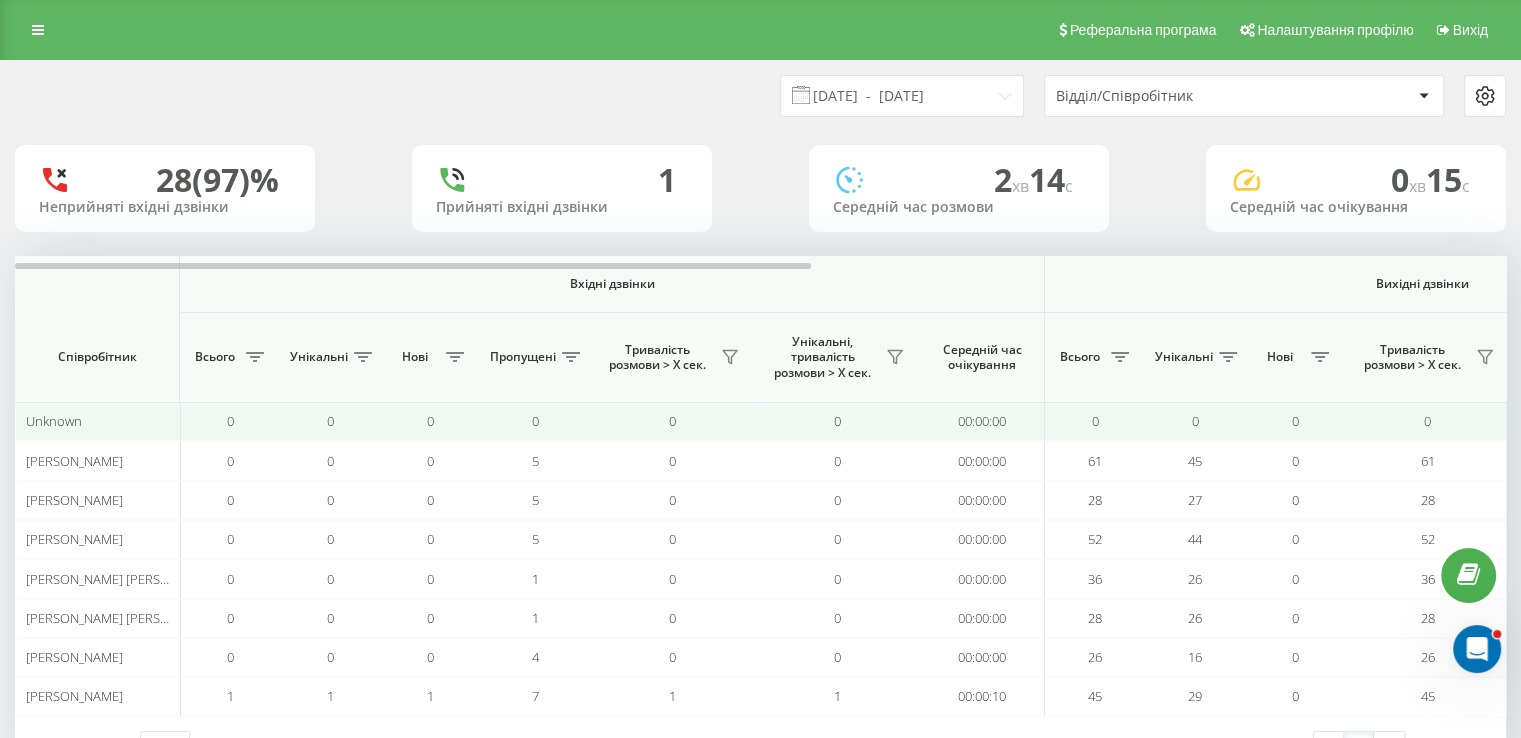 drag, startPoint x: 1423, startPoint y: 513, endPoint x: 1456, endPoint y: 436, distance: 83.773506 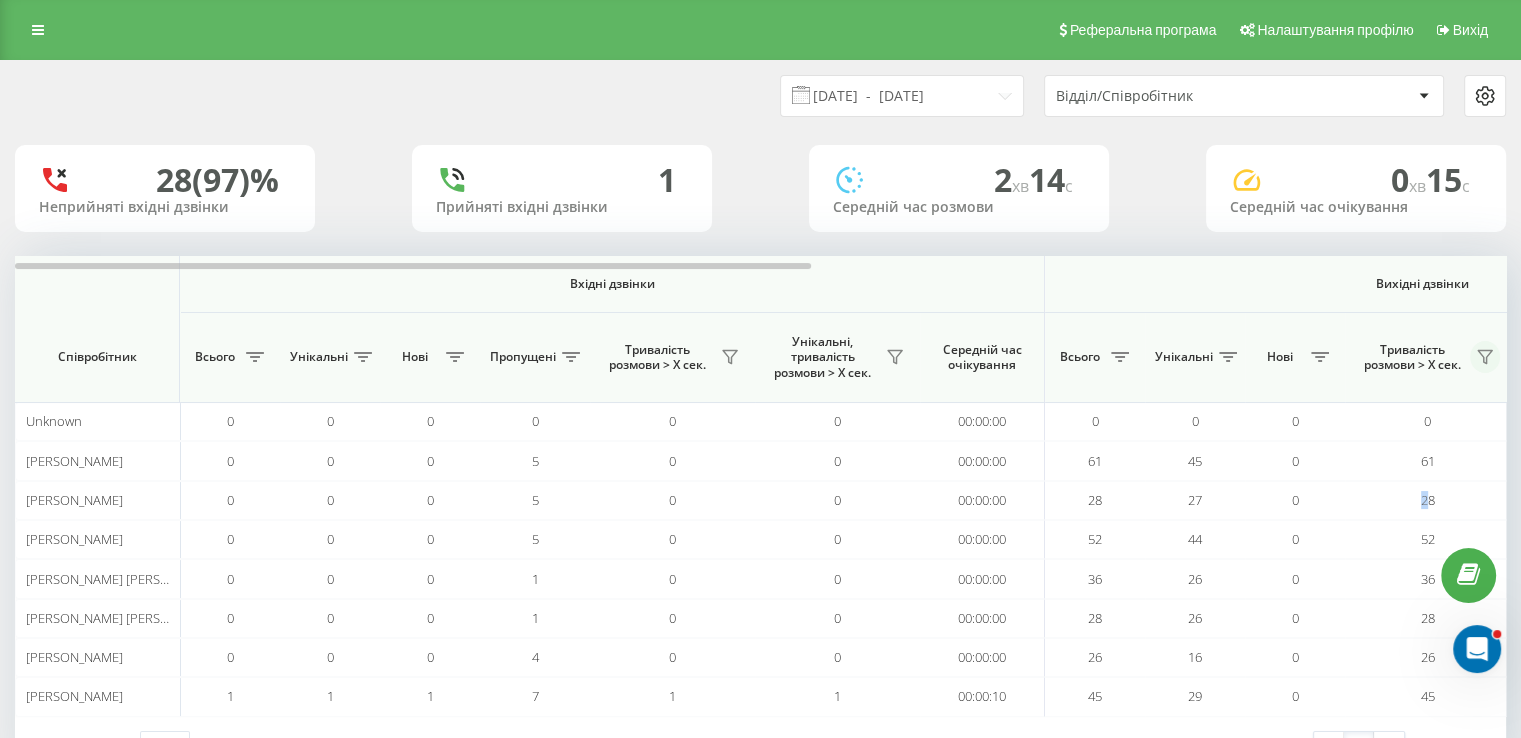 click 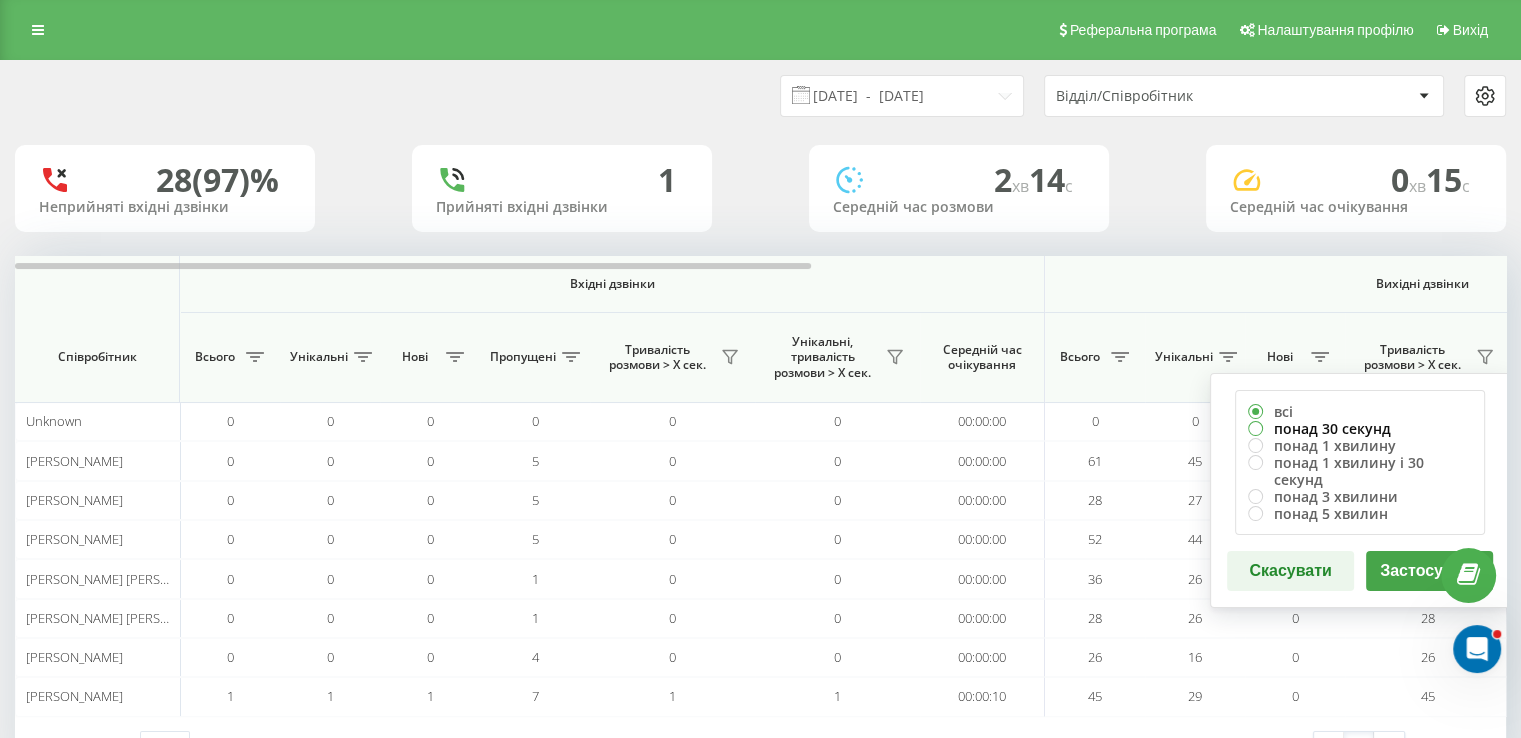 click on "понад 30 секунд" at bounding box center [1360, 428] 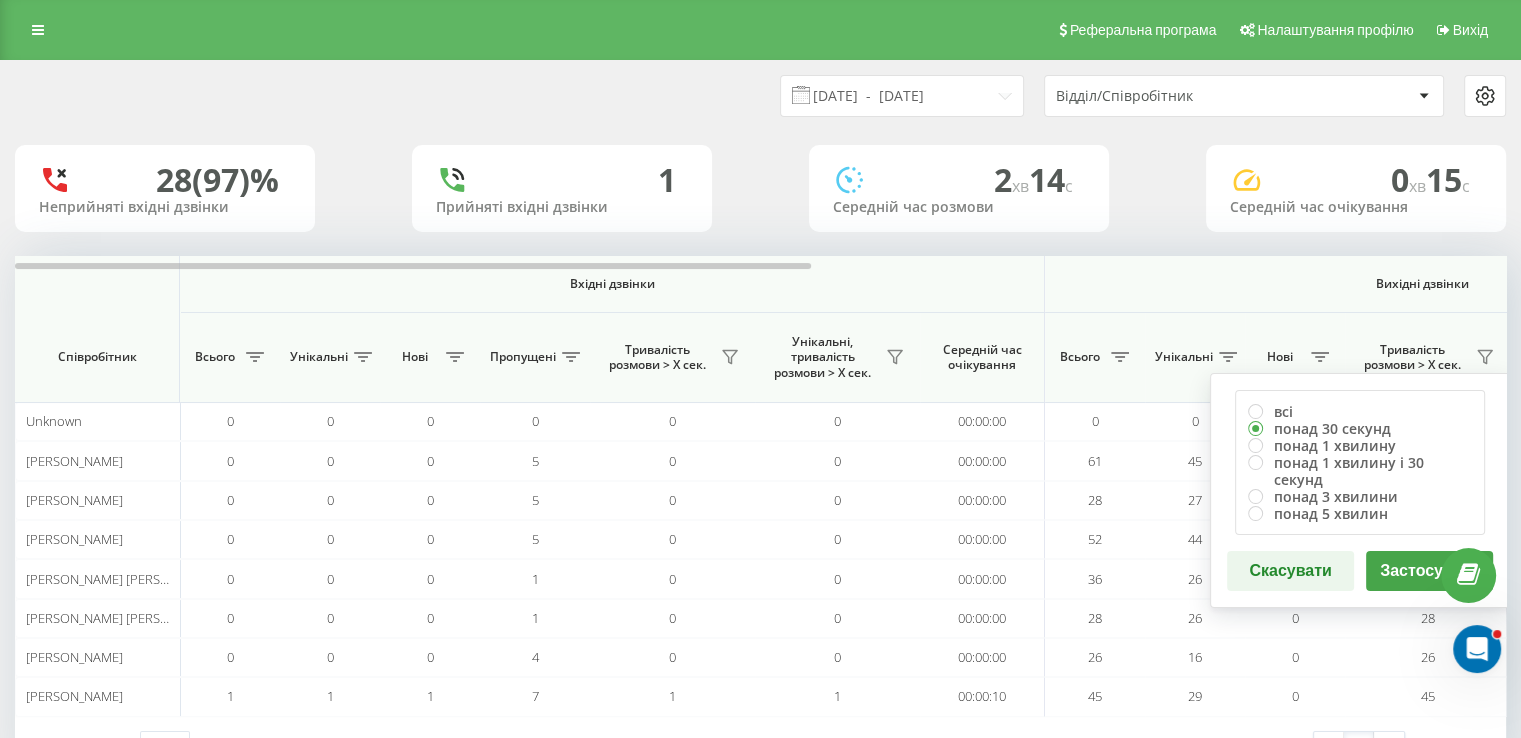 click on "Застосувати" at bounding box center [1429, 571] 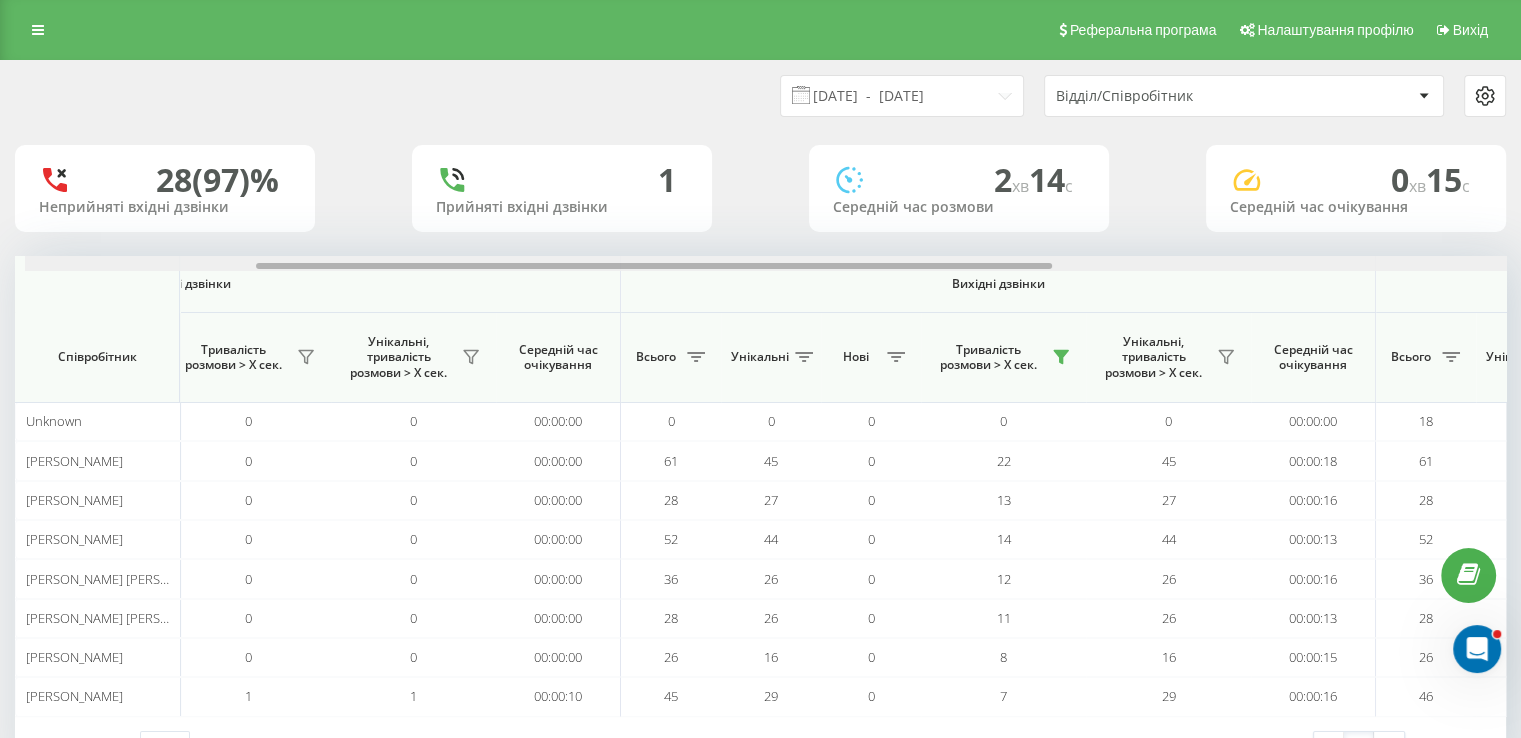 scroll, scrollTop: 0, scrollLeft: 433, axis: horizontal 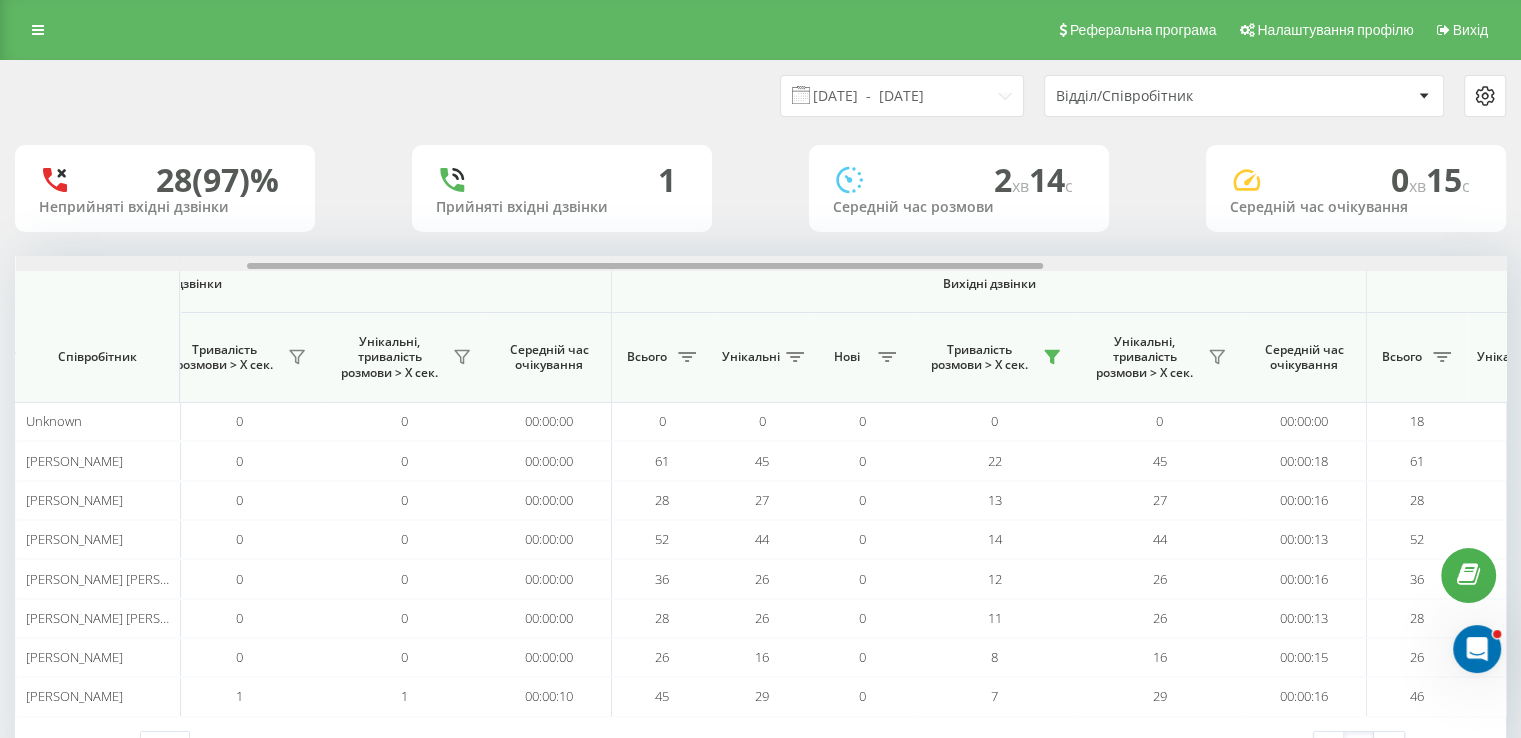 drag, startPoint x: 764, startPoint y: 268, endPoint x: 996, endPoint y: 297, distance: 233.80548 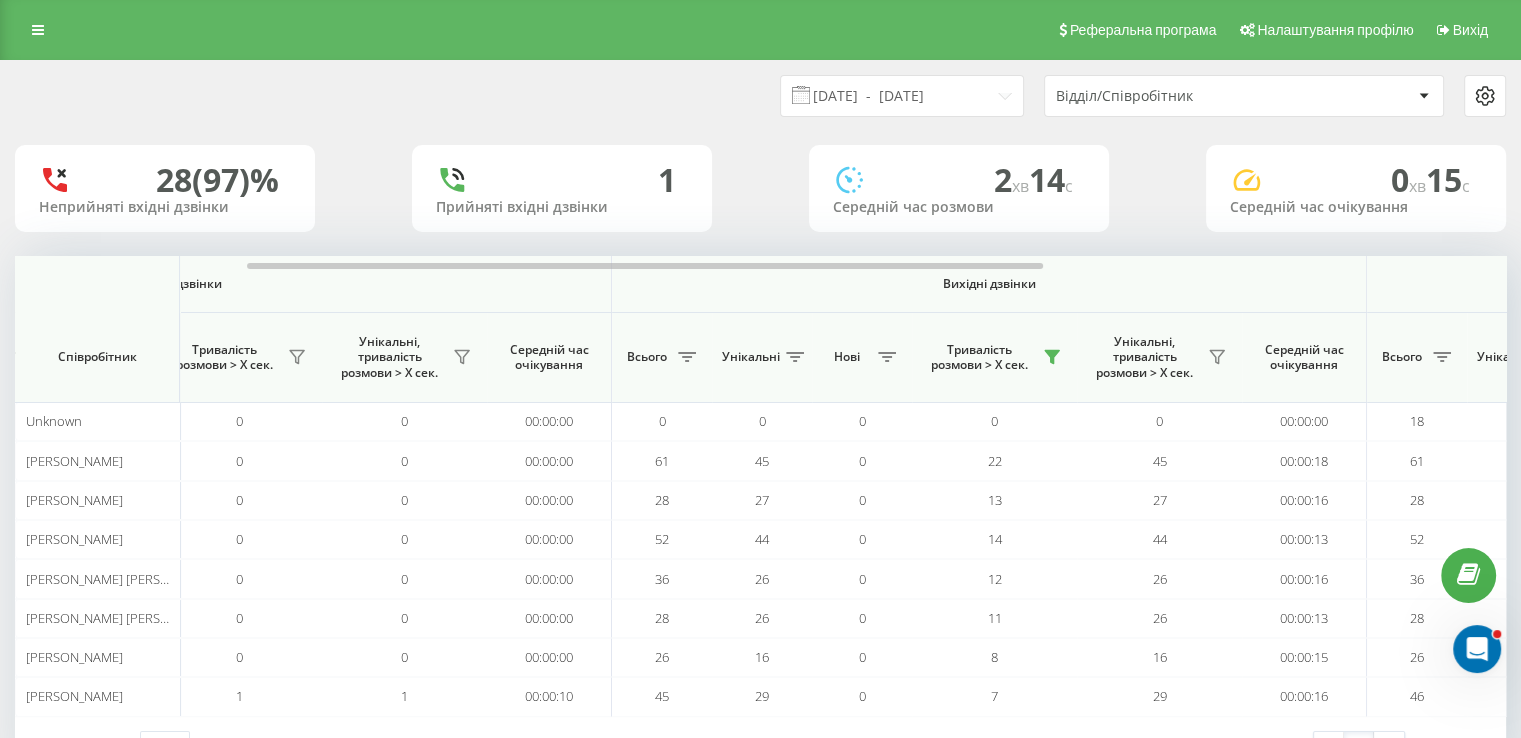 scroll, scrollTop: 0, scrollLeft: 1299, axis: horizontal 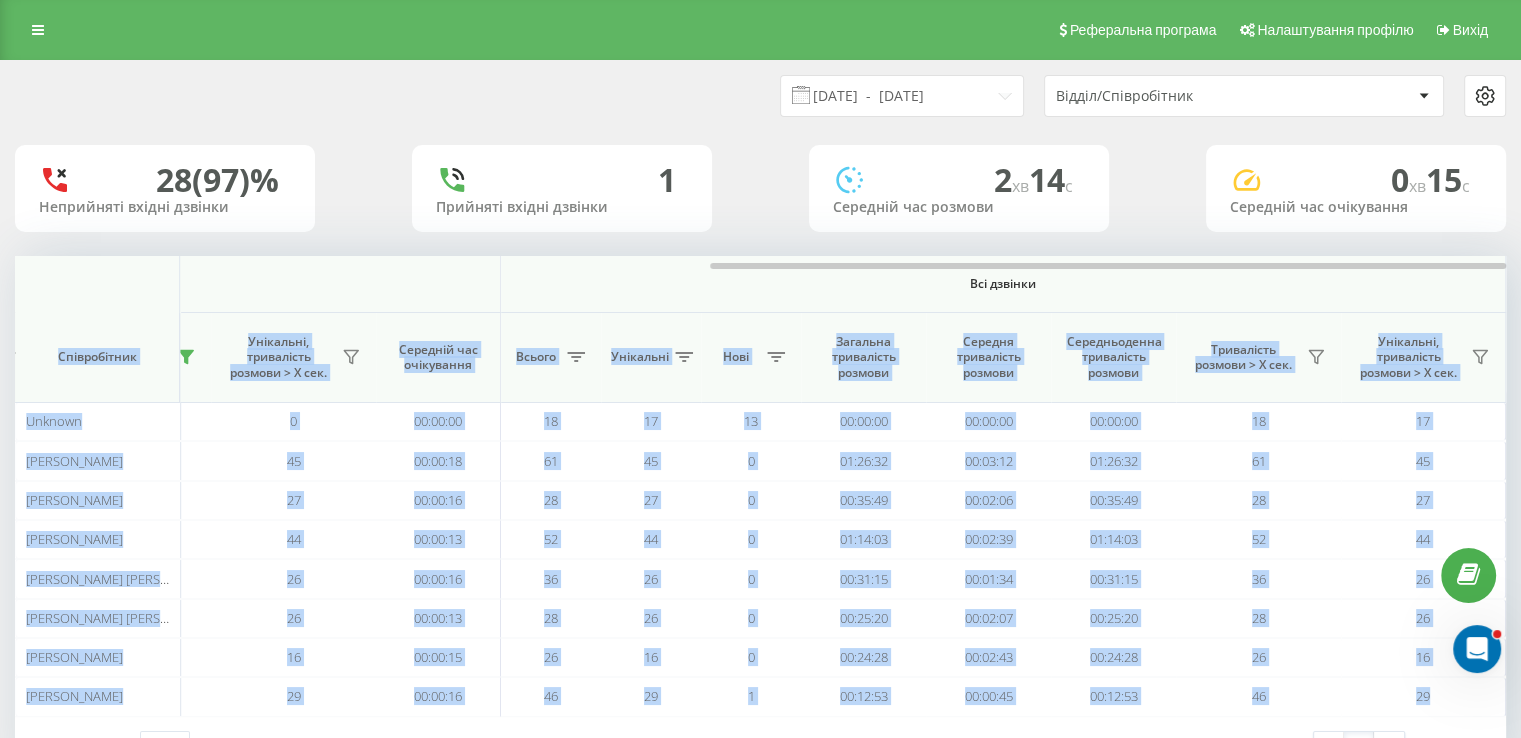 drag, startPoint x: 1024, startPoint y: 261, endPoint x: 1160, endPoint y: 280, distance: 137.32079 